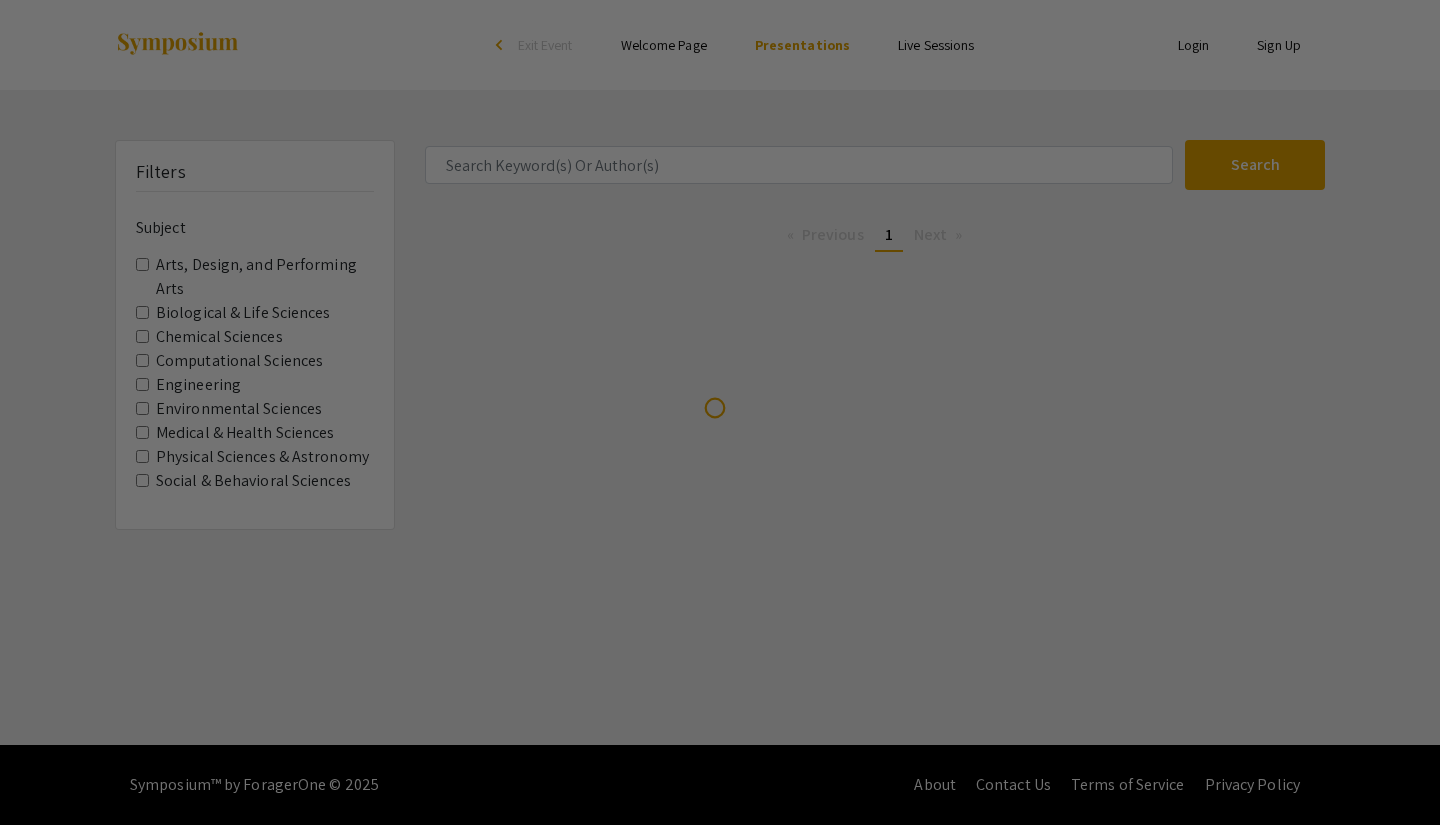scroll, scrollTop: 0, scrollLeft: 0, axis: both 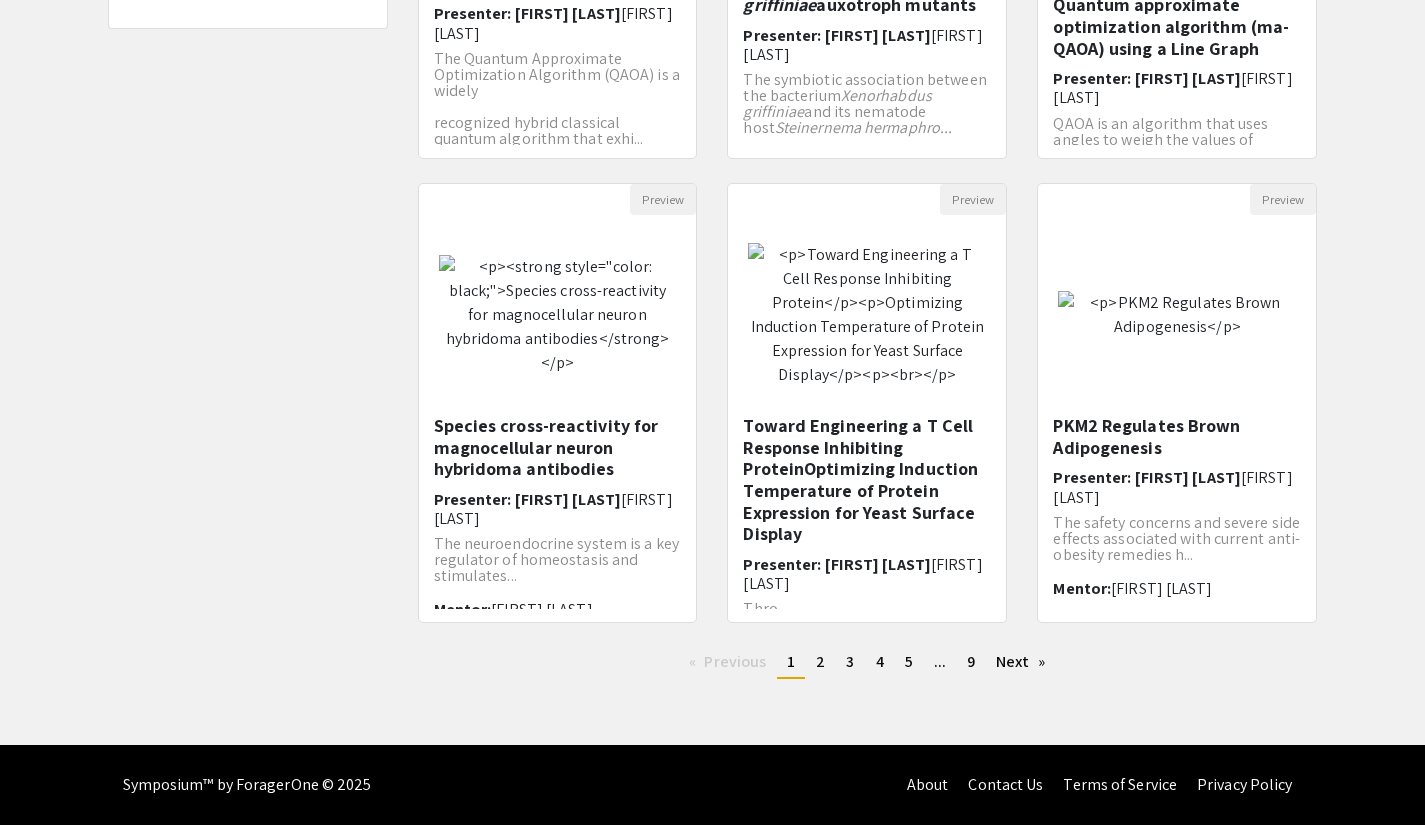 click on "Next  page" at bounding box center [1020, 662] 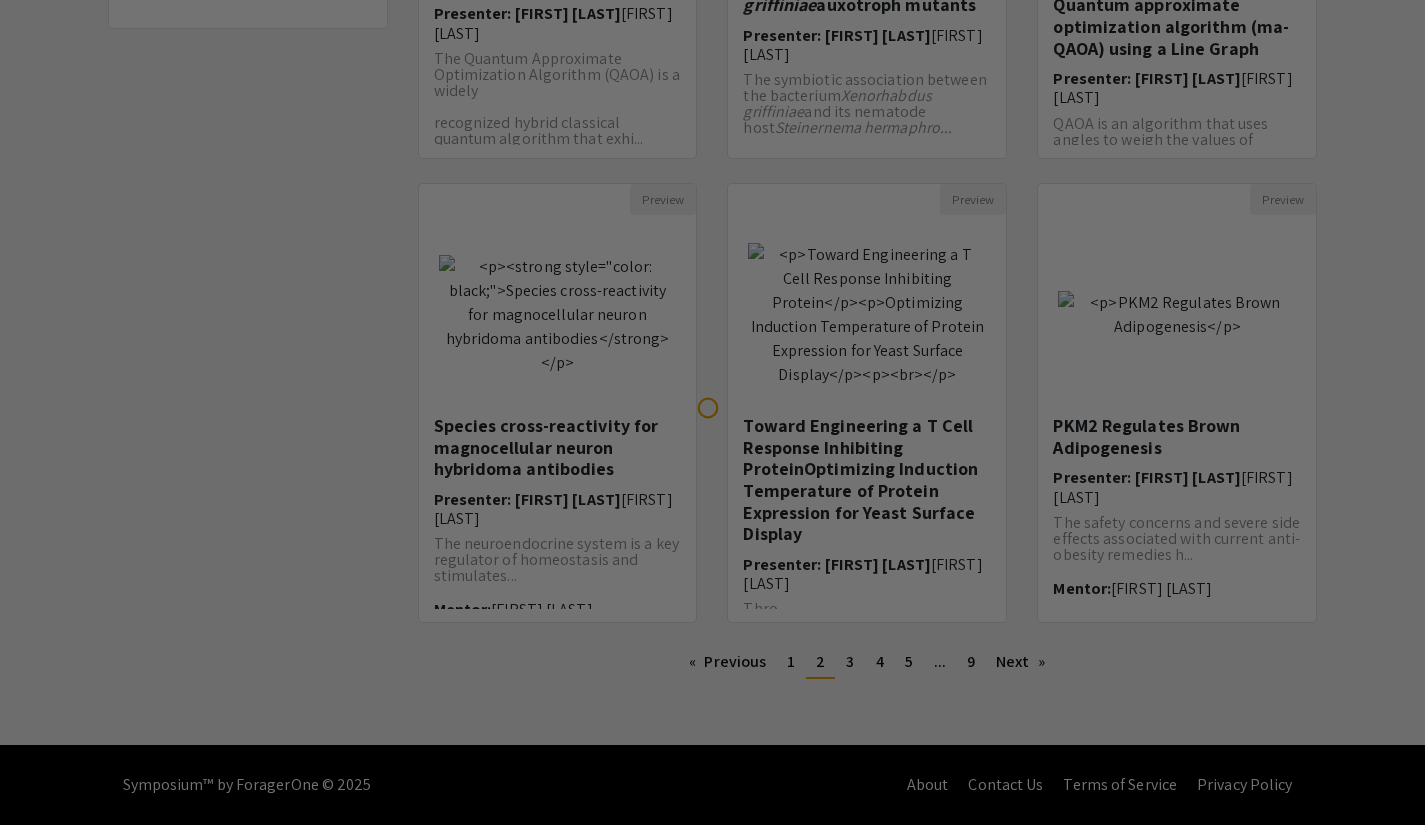 scroll, scrollTop: 0, scrollLeft: 0, axis: both 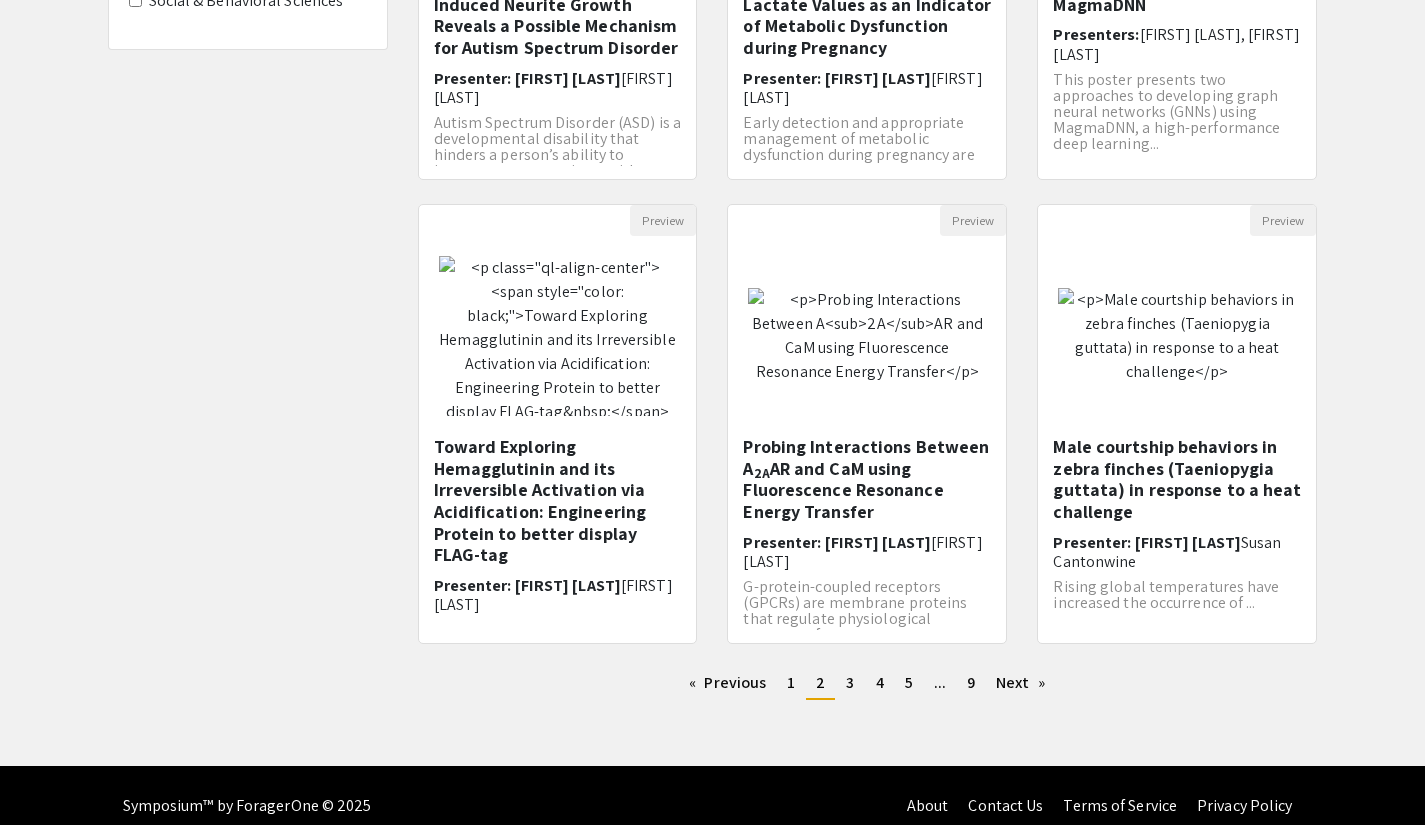 click at bounding box center (1177, 336) 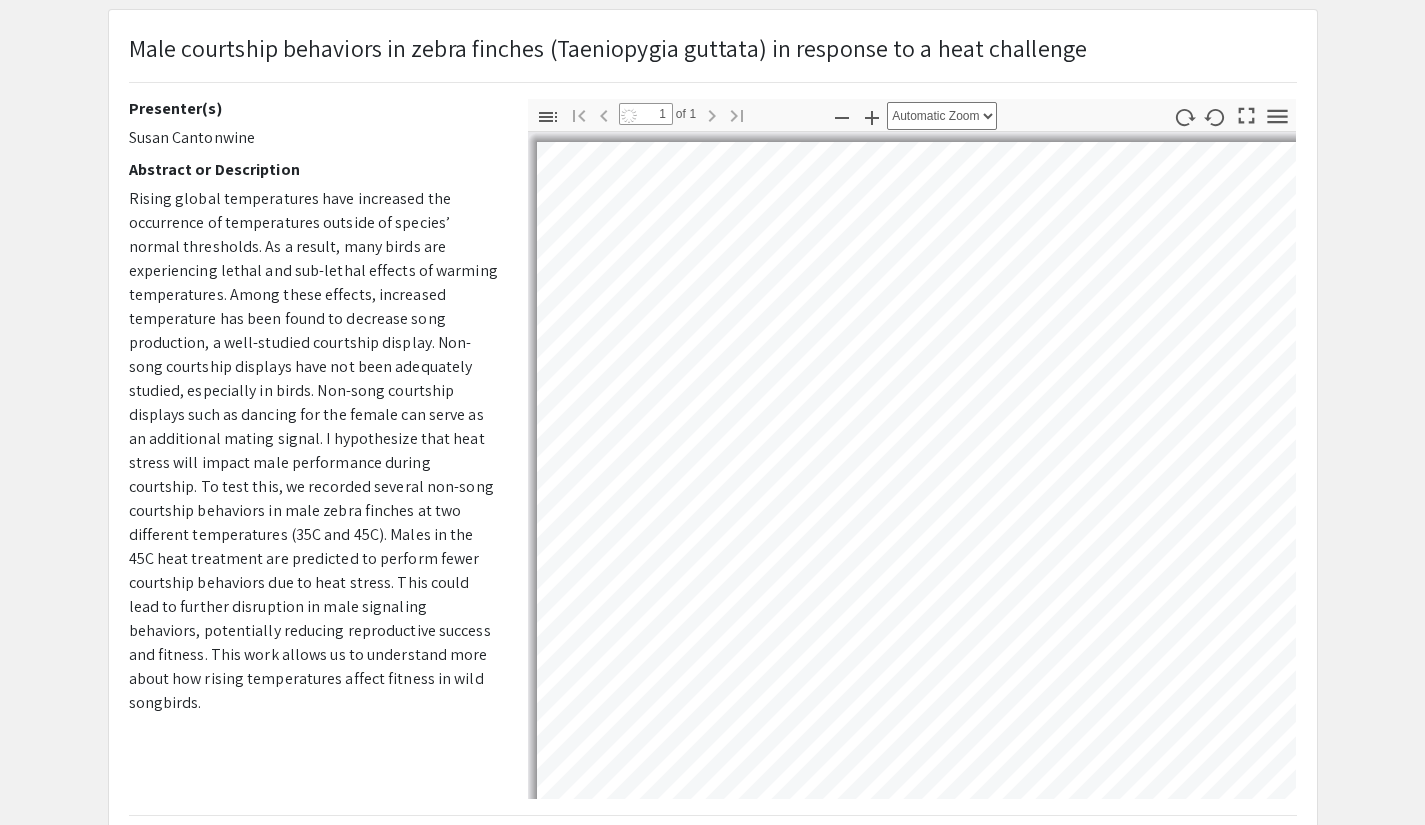 scroll, scrollTop: 234, scrollLeft: 0, axis: vertical 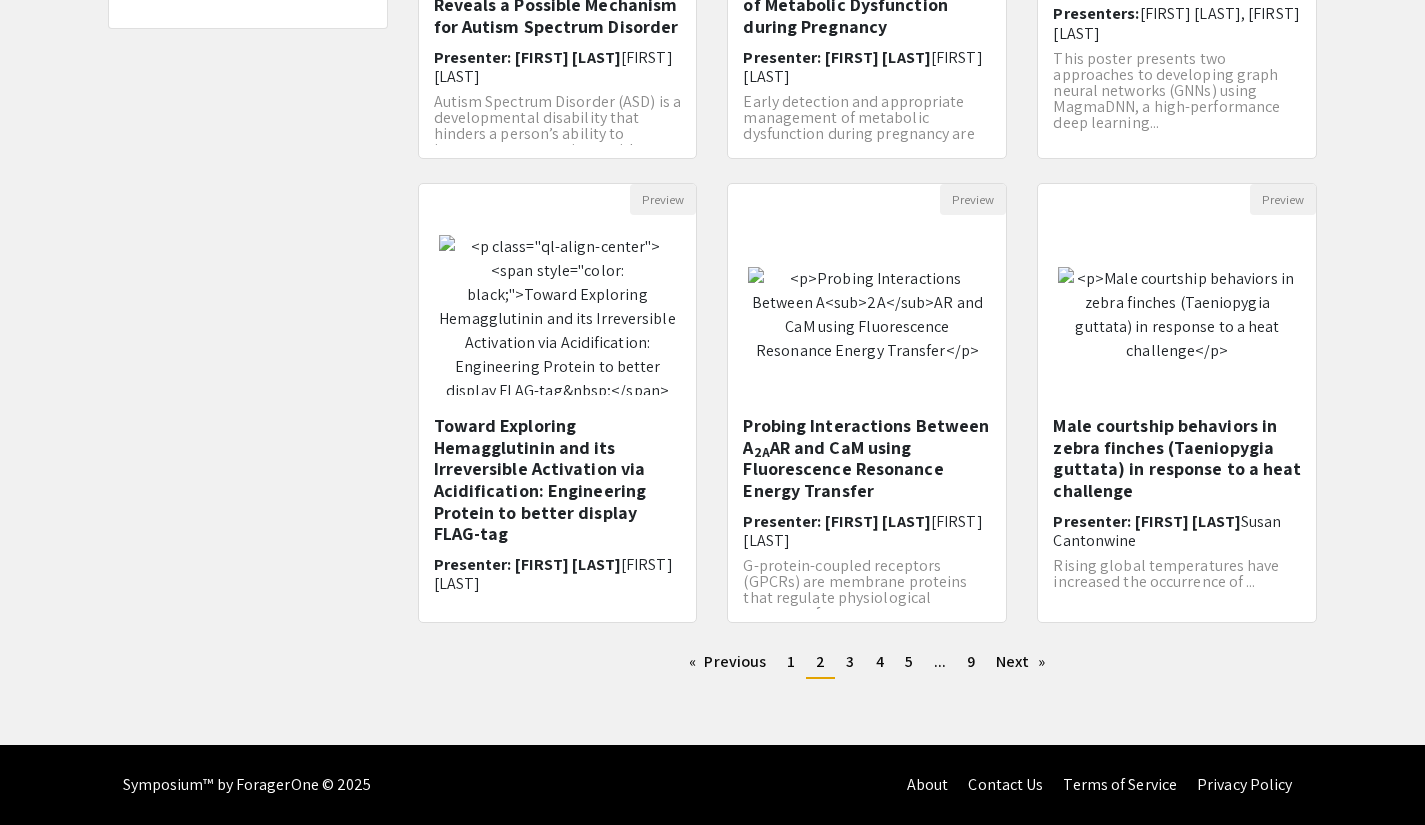 click on "Next  page" at bounding box center (1020, 662) 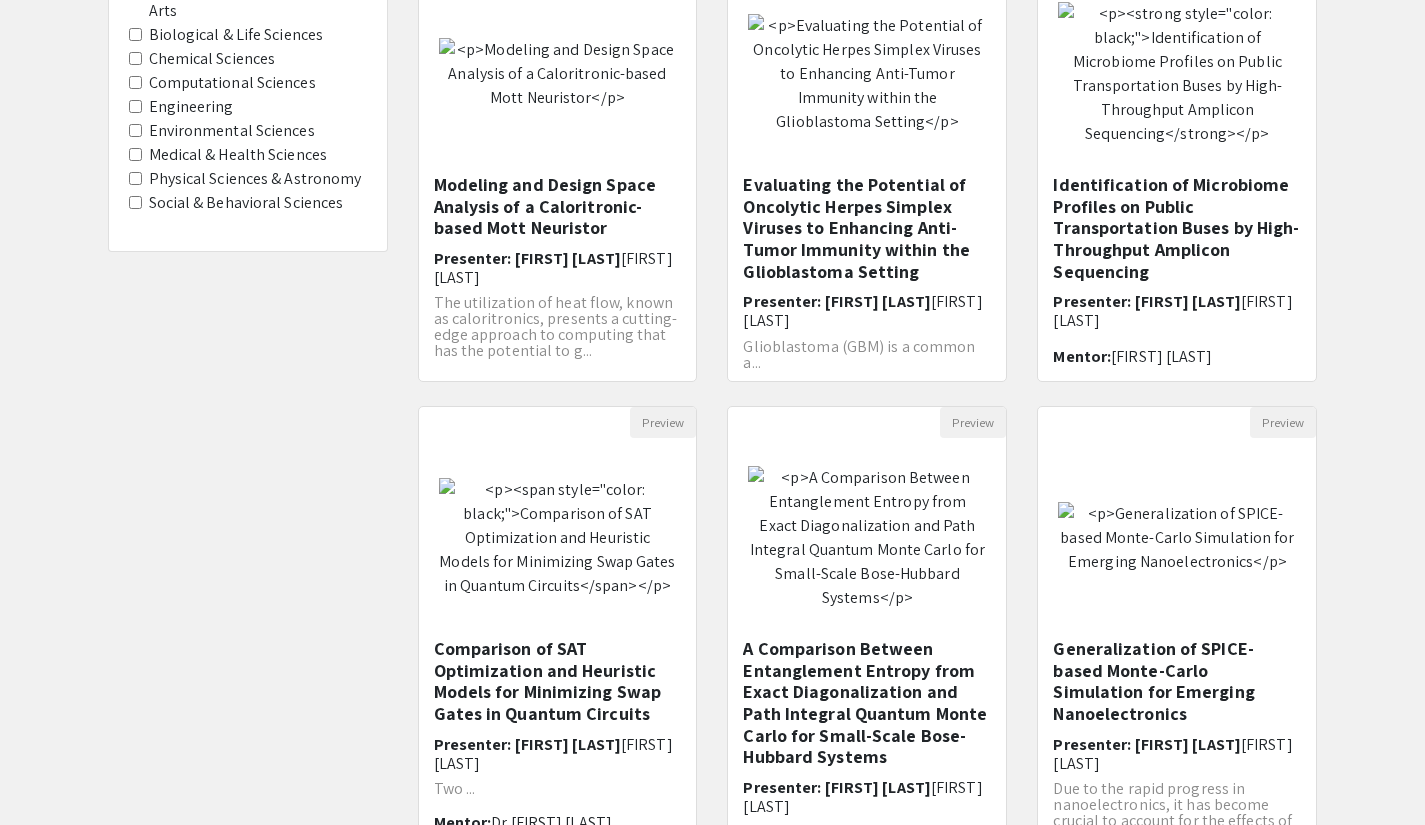 scroll, scrollTop: 278, scrollLeft: 0, axis: vertical 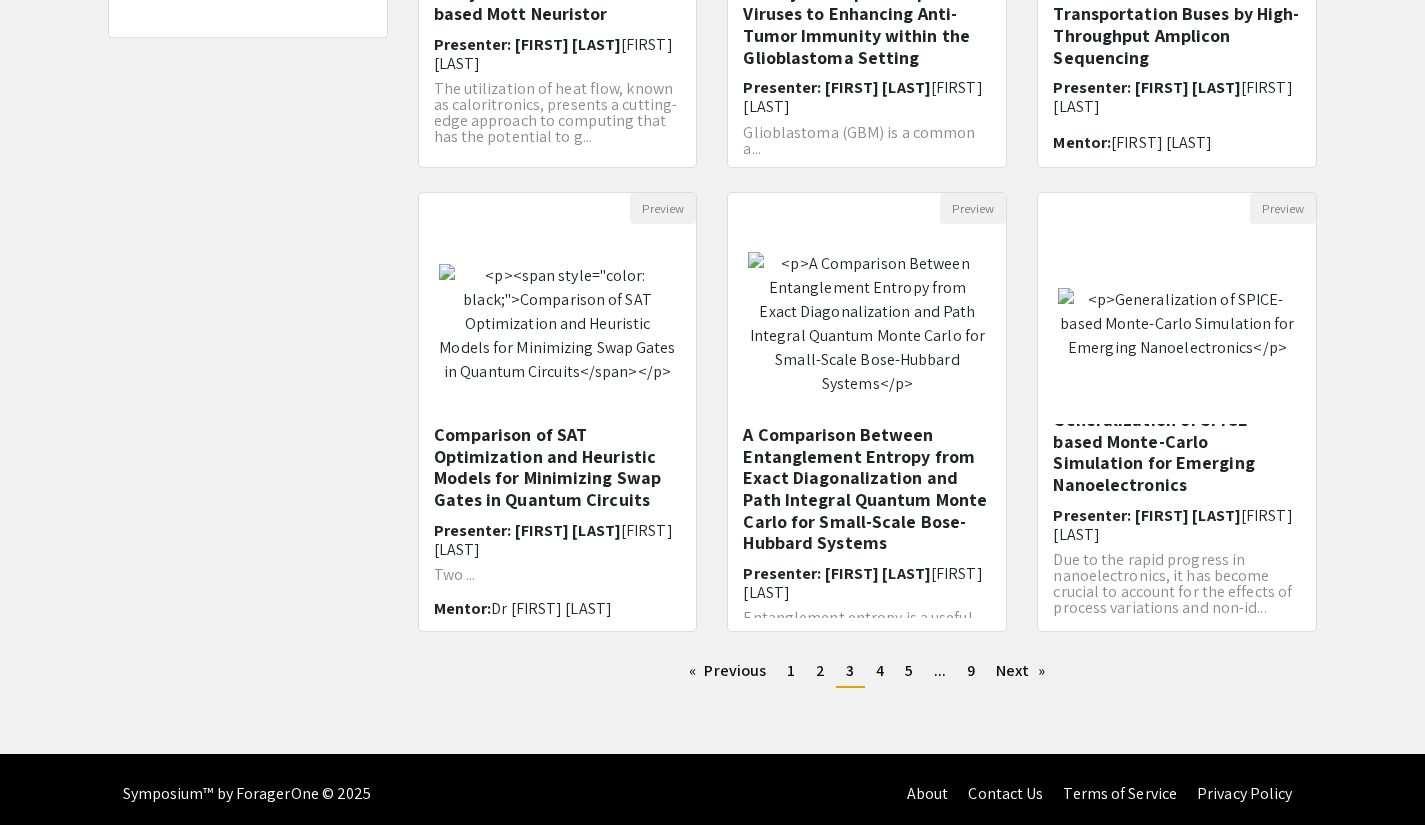 click on "Next  page" at bounding box center (1020, 671) 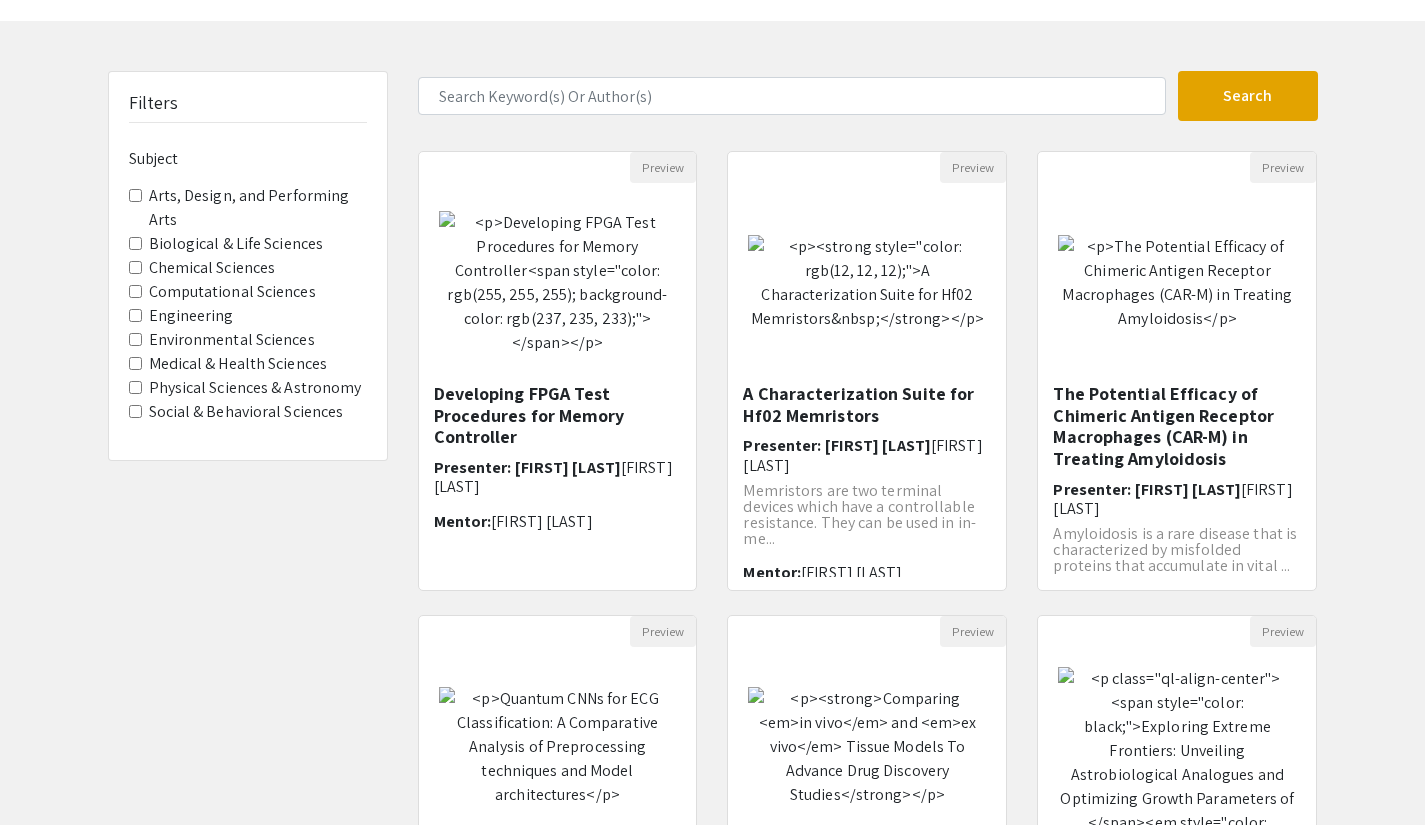 scroll, scrollTop: 0, scrollLeft: 0, axis: both 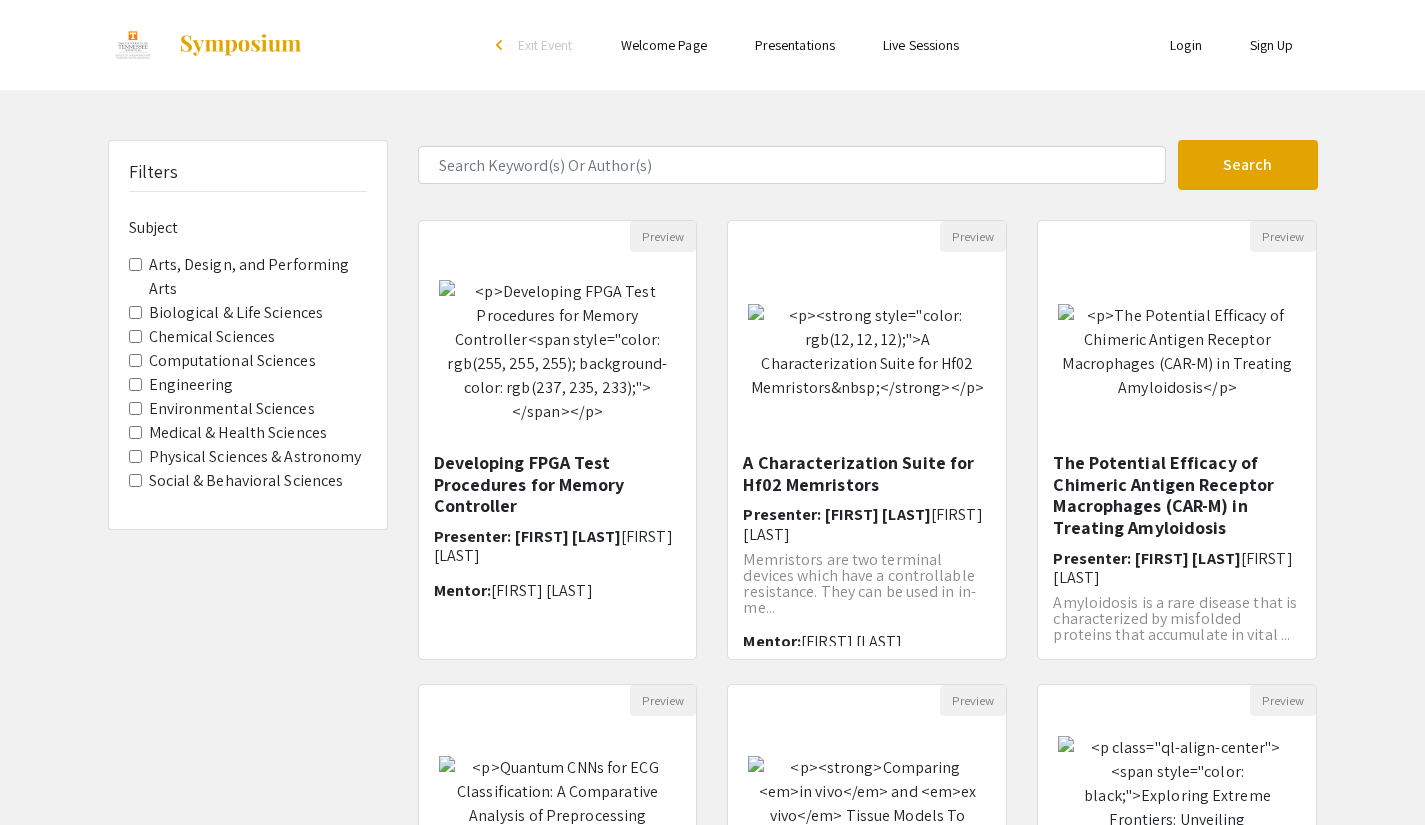 click on "Biological & Life Sciences" at bounding box center (236, 313) 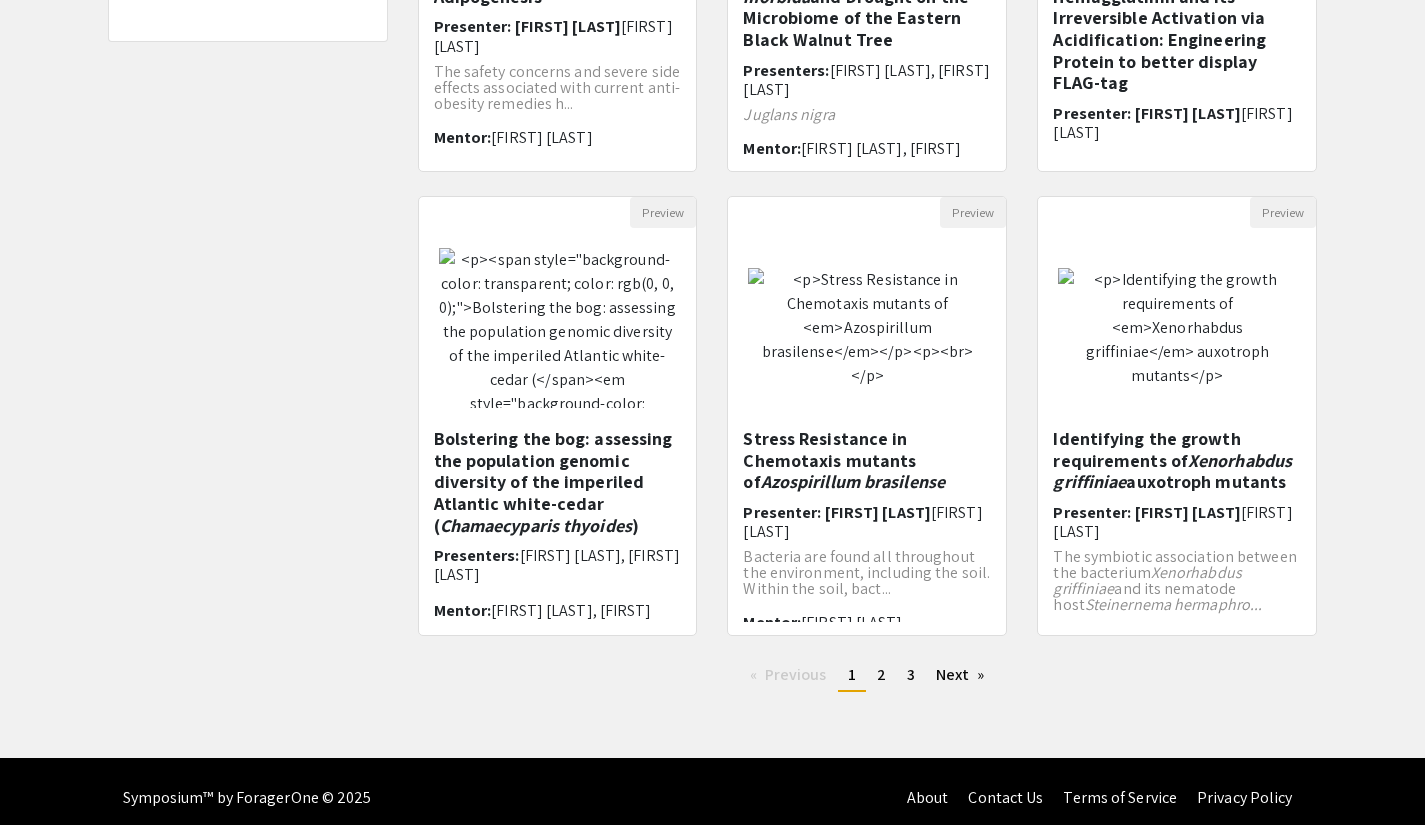 scroll, scrollTop: 487, scrollLeft: 0, axis: vertical 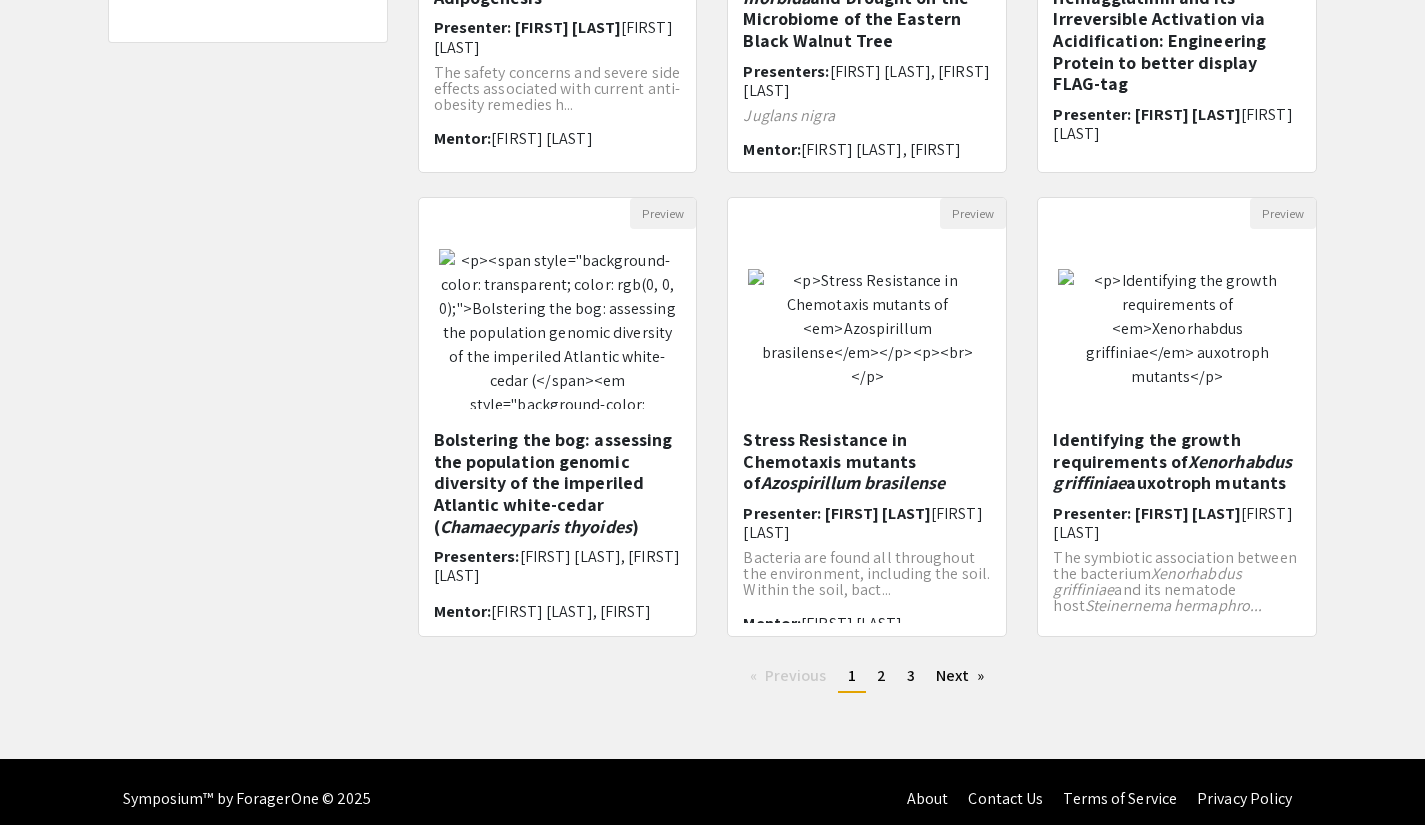 click on "Next  page" at bounding box center [960, 676] 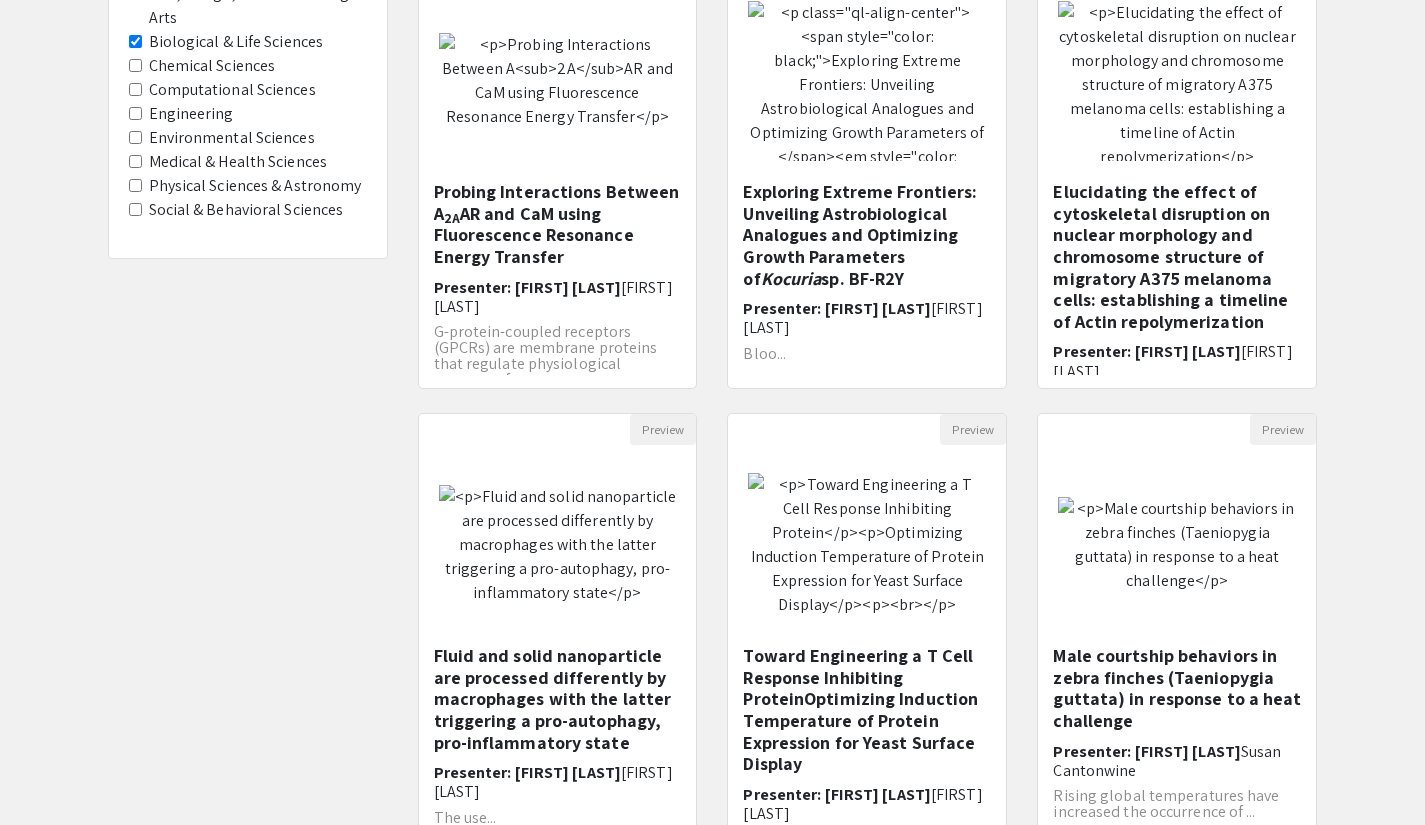 scroll, scrollTop: 278, scrollLeft: 0, axis: vertical 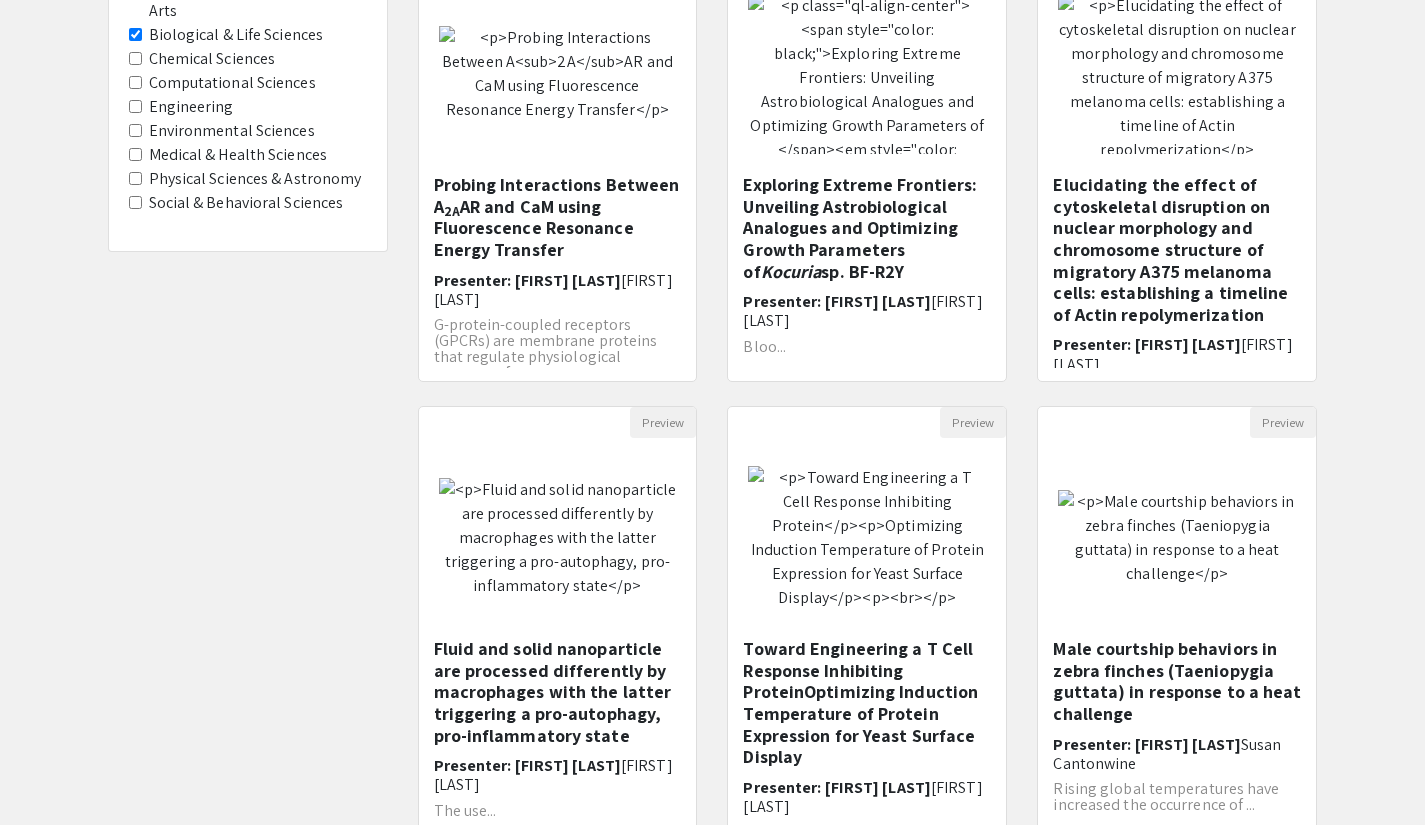 click on "Probing Interactions Between A 2A AR and CaM using Fluorescence Resonance Energy Transfer" at bounding box center (558, 217) 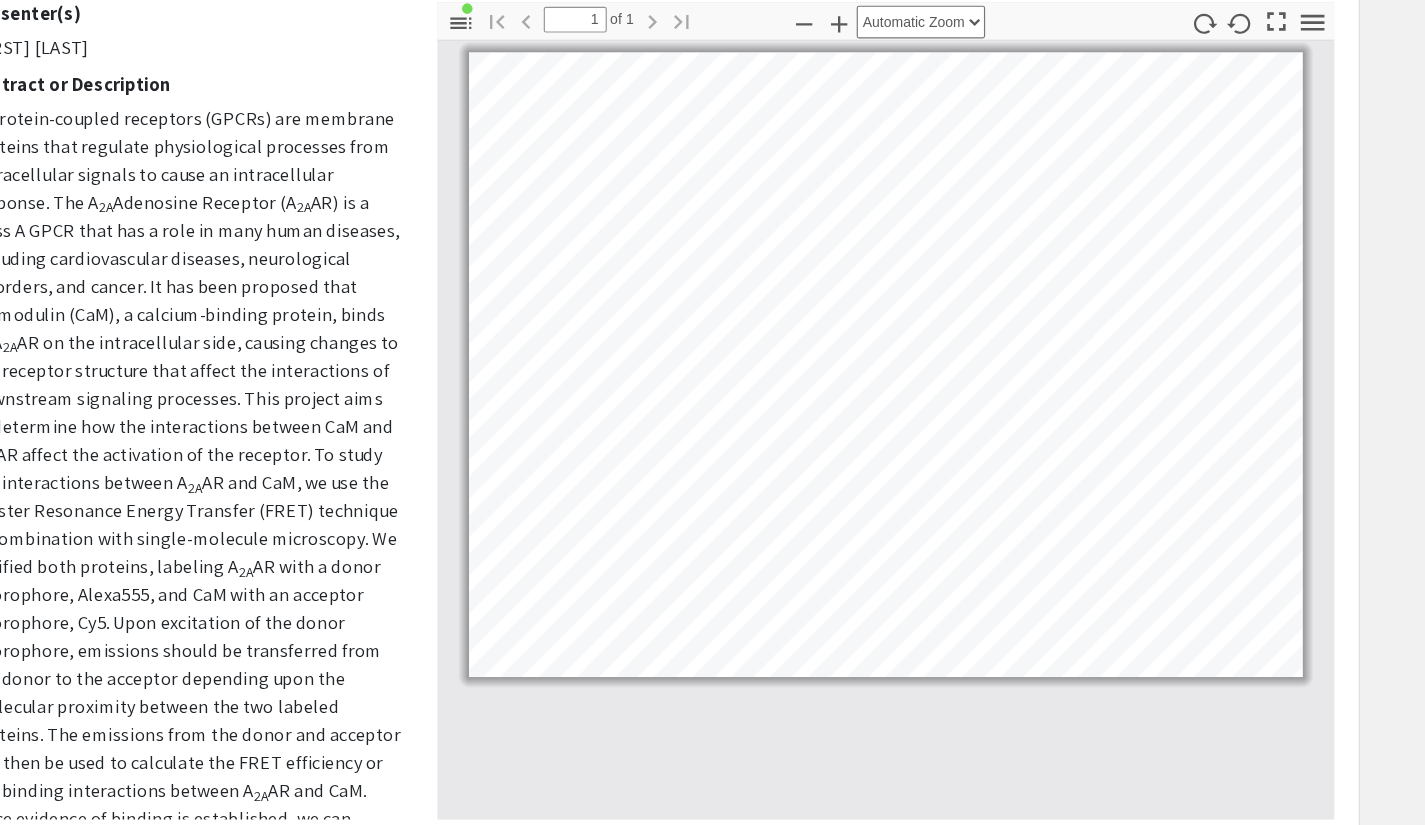 scroll, scrollTop: 173, scrollLeft: 0, axis: vertical 